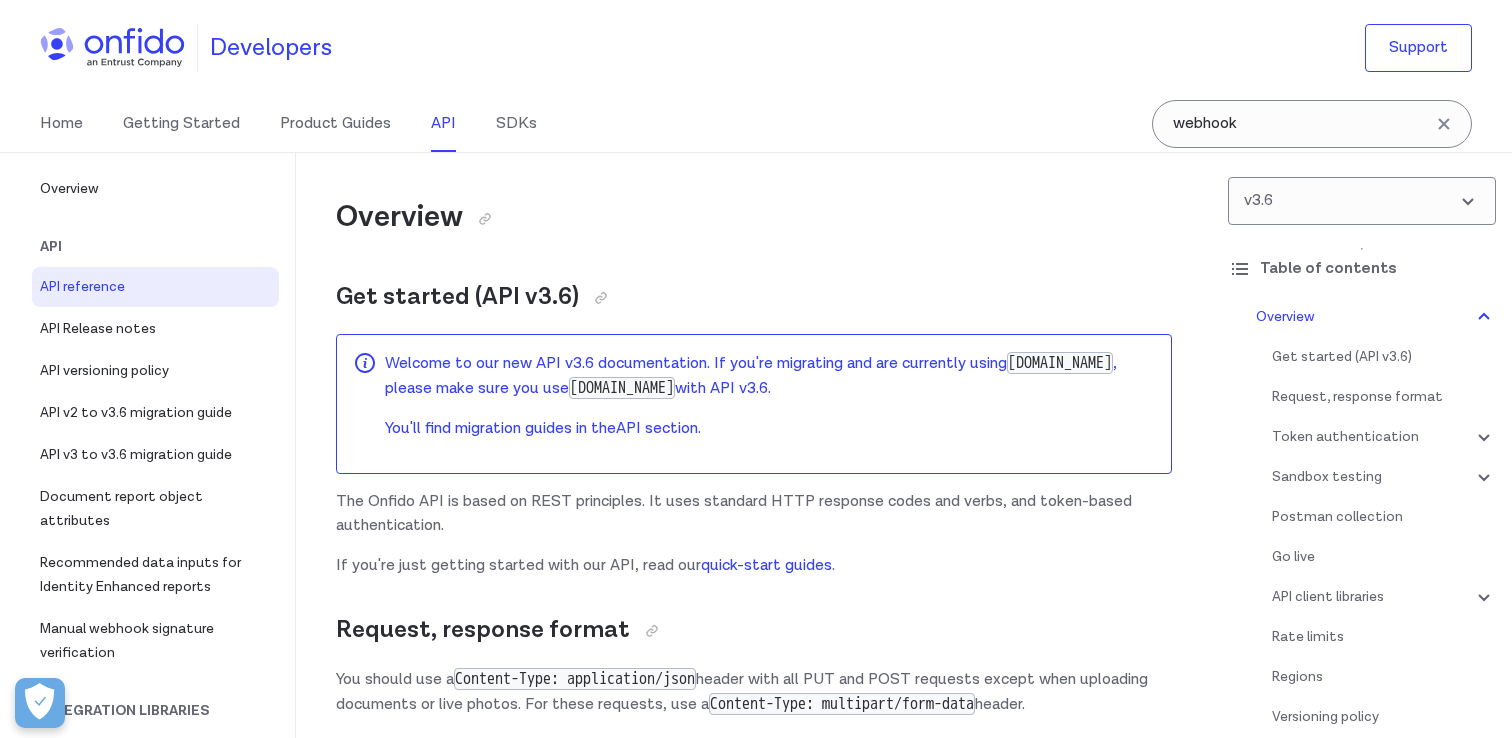 select on "http" 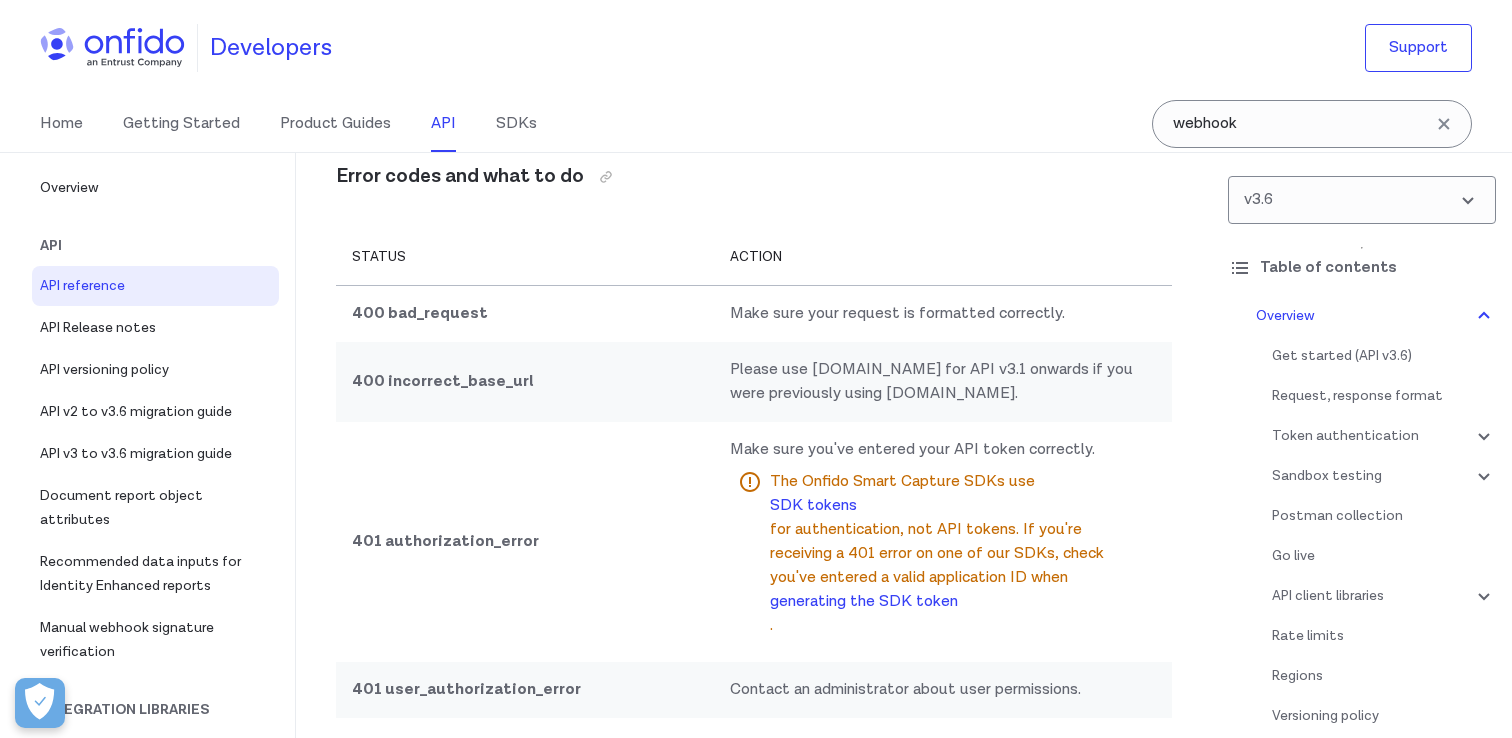 scroll, scrollTop: 0, scrollLeft: 0, axis: both 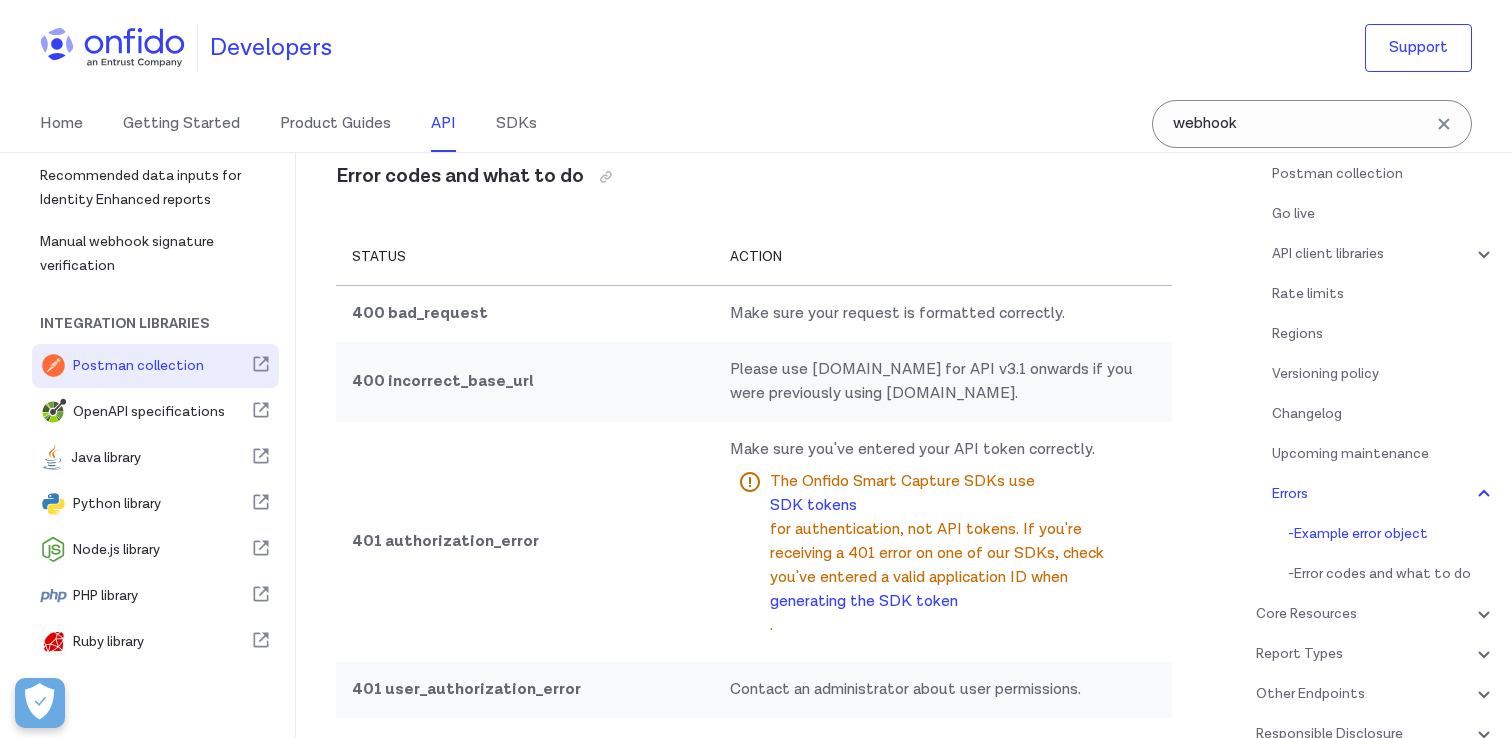 click 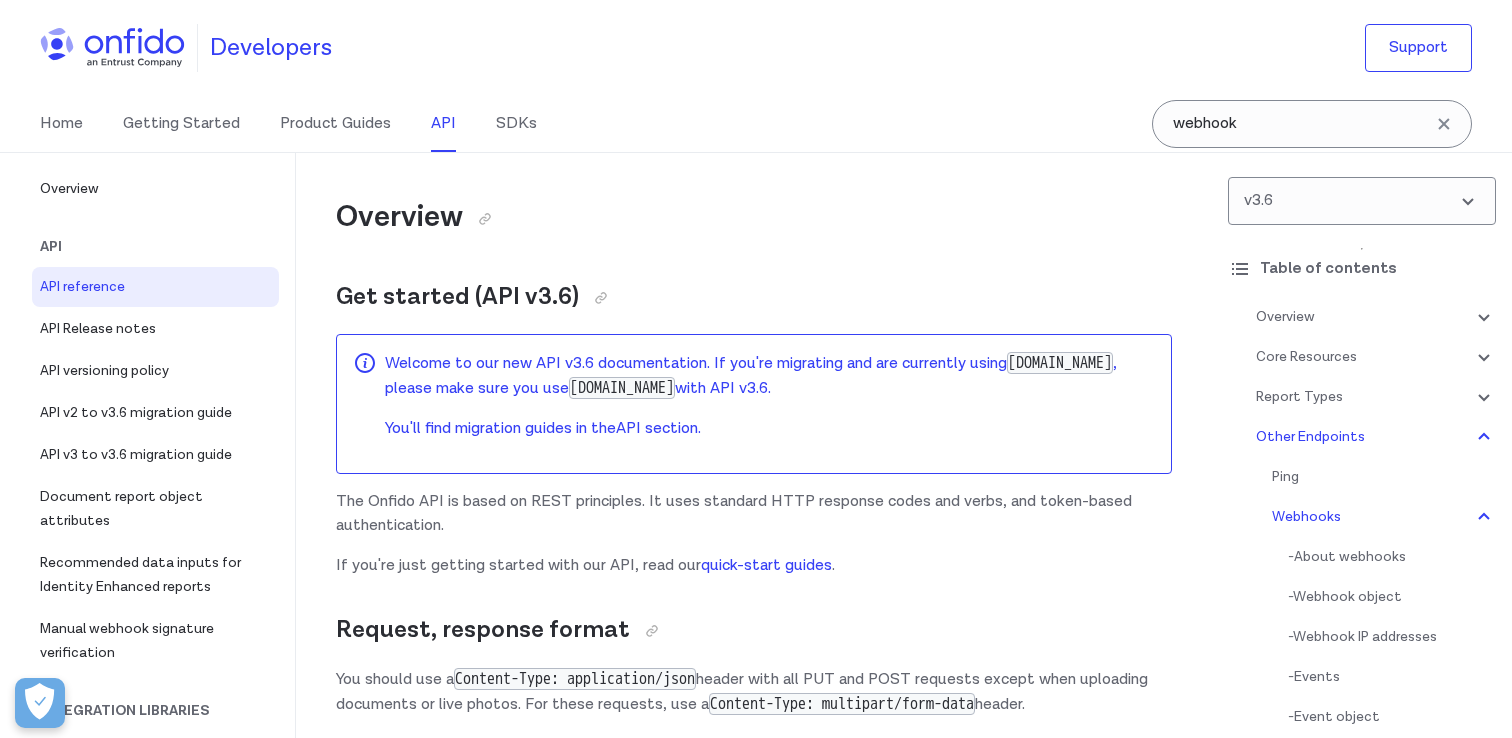 select on "javascript" 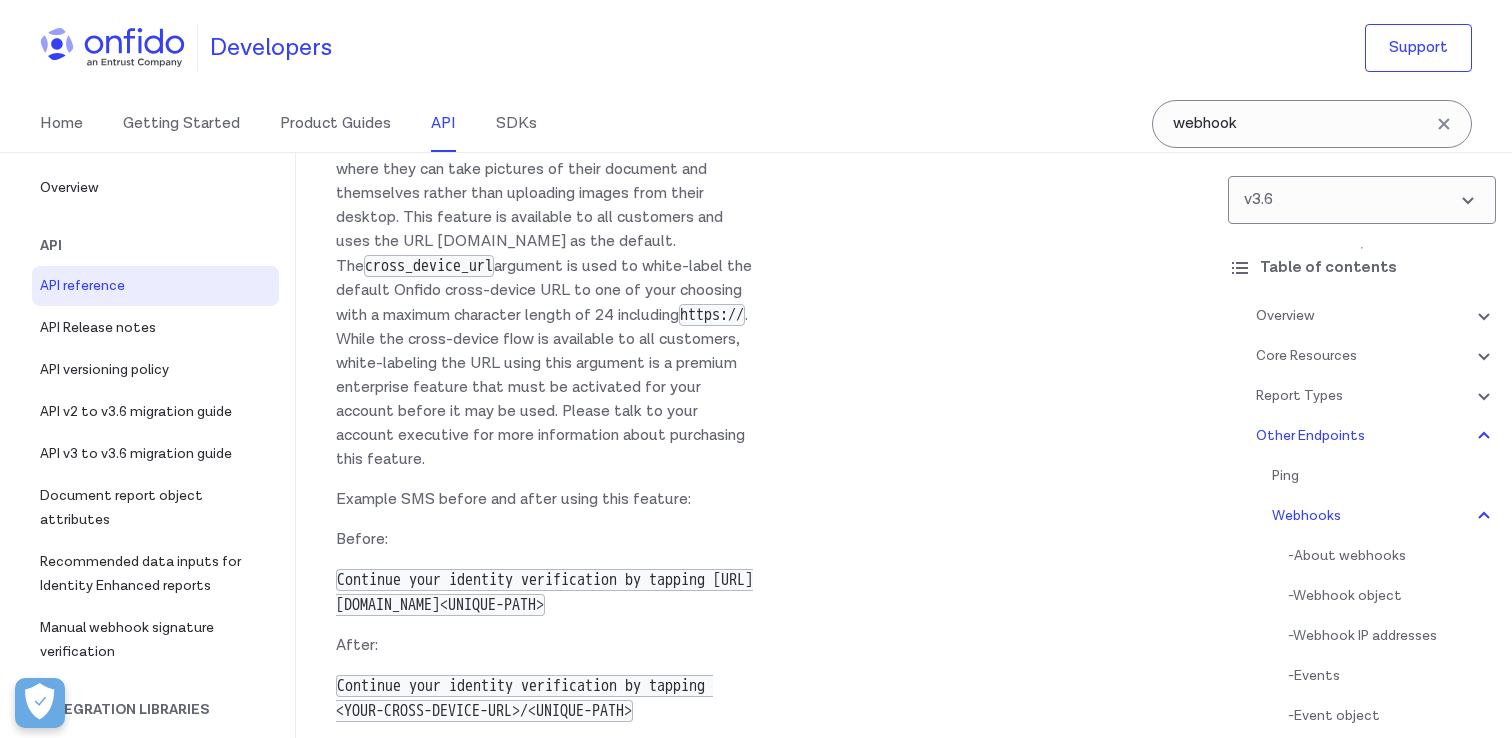 scroll, scrollTop: 366, scrollLeft: 0, axis: vertical 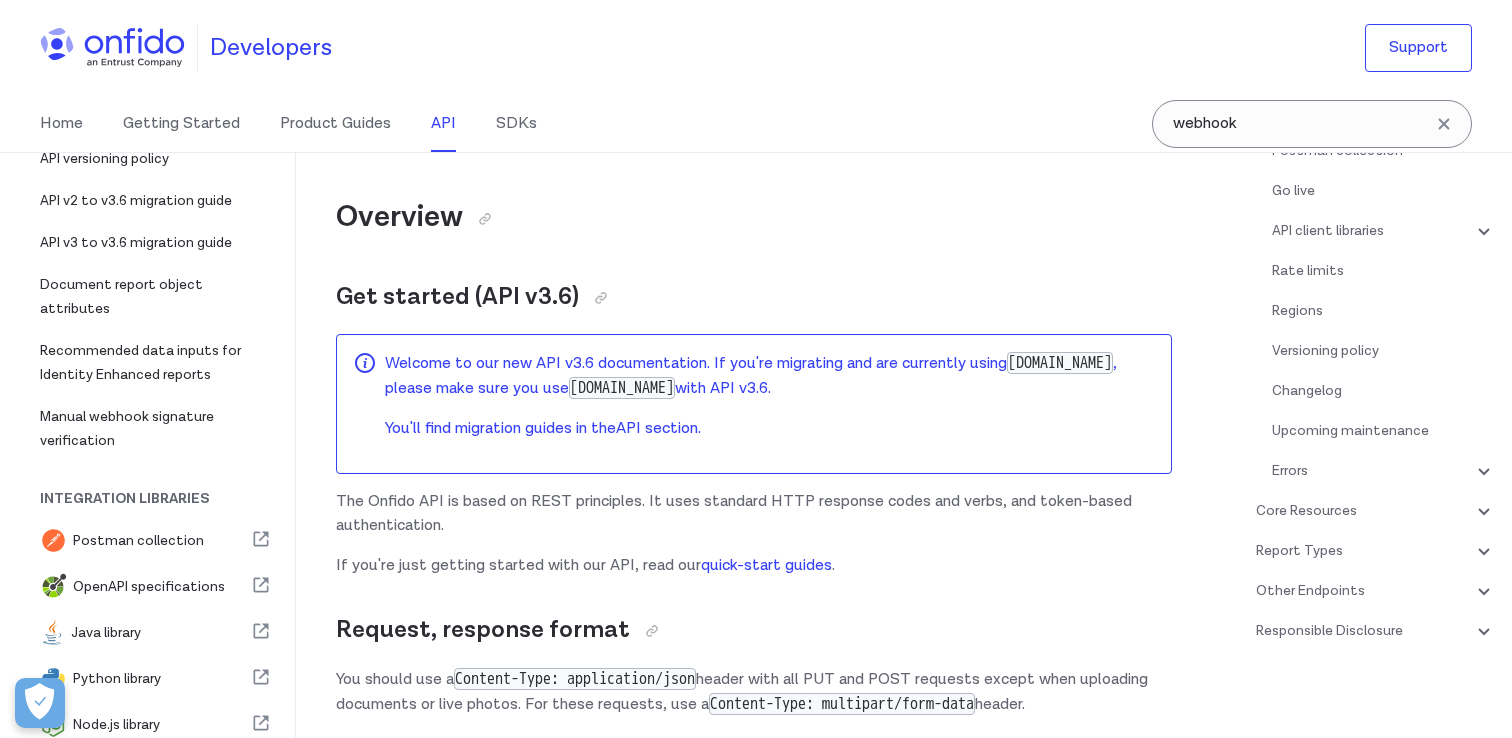 click on "Overview
Get started (API v3.6)
Welcome to our new API v3.6 documentation. If you're migrating and are
currently using  api.onfido.com , please make sure you use  api.eu.onfido.com  with API v3.6. You'll find migration guides in the  API section .
The Onfido API is based on REST principles. It uses standard HTTP response
codes and verbs, and token-based authentication.
If you're just getting started with our API, read our  quick-start
guides .
Request, response format
You should use a  Content-Type: application/json  header with all PUT and POST
requests except when uploading documents or live photos. For these requests,
use a  Content-Type: multipart/form-data  header.
Responses return JSON with a consistent structure, except downloads.
You must make all your requests to the API over HTTPS and TLS 1.2+, with
Server Name Indication enabled. Any requests made over HTTP will fail.
Text fields support UTF-8, but  do not allow certain special
characters .
Token authentication Onfido
Dashboard" at bounding box center (754, 111188) 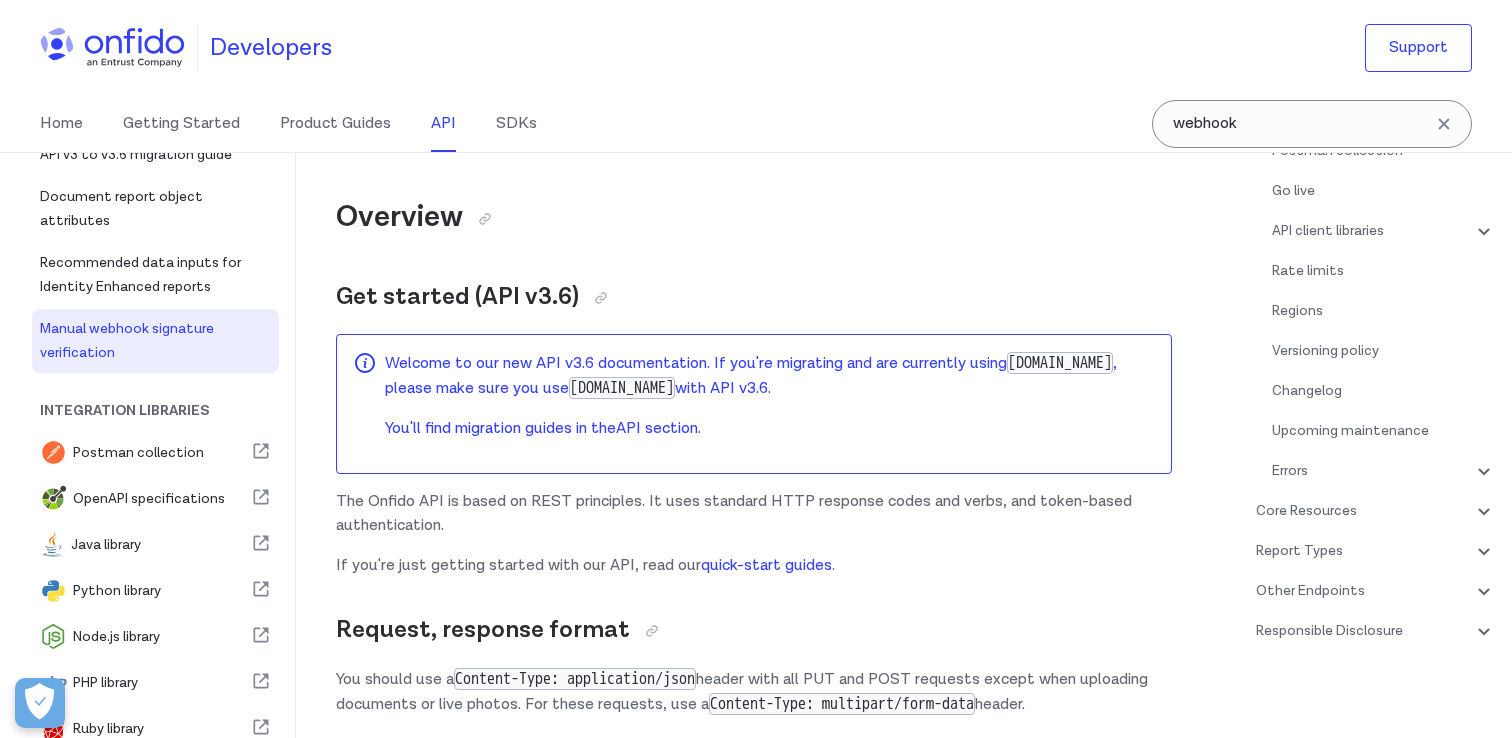 scroll, scrollTop: 386, scrollLeft: 0, axis: vertical 